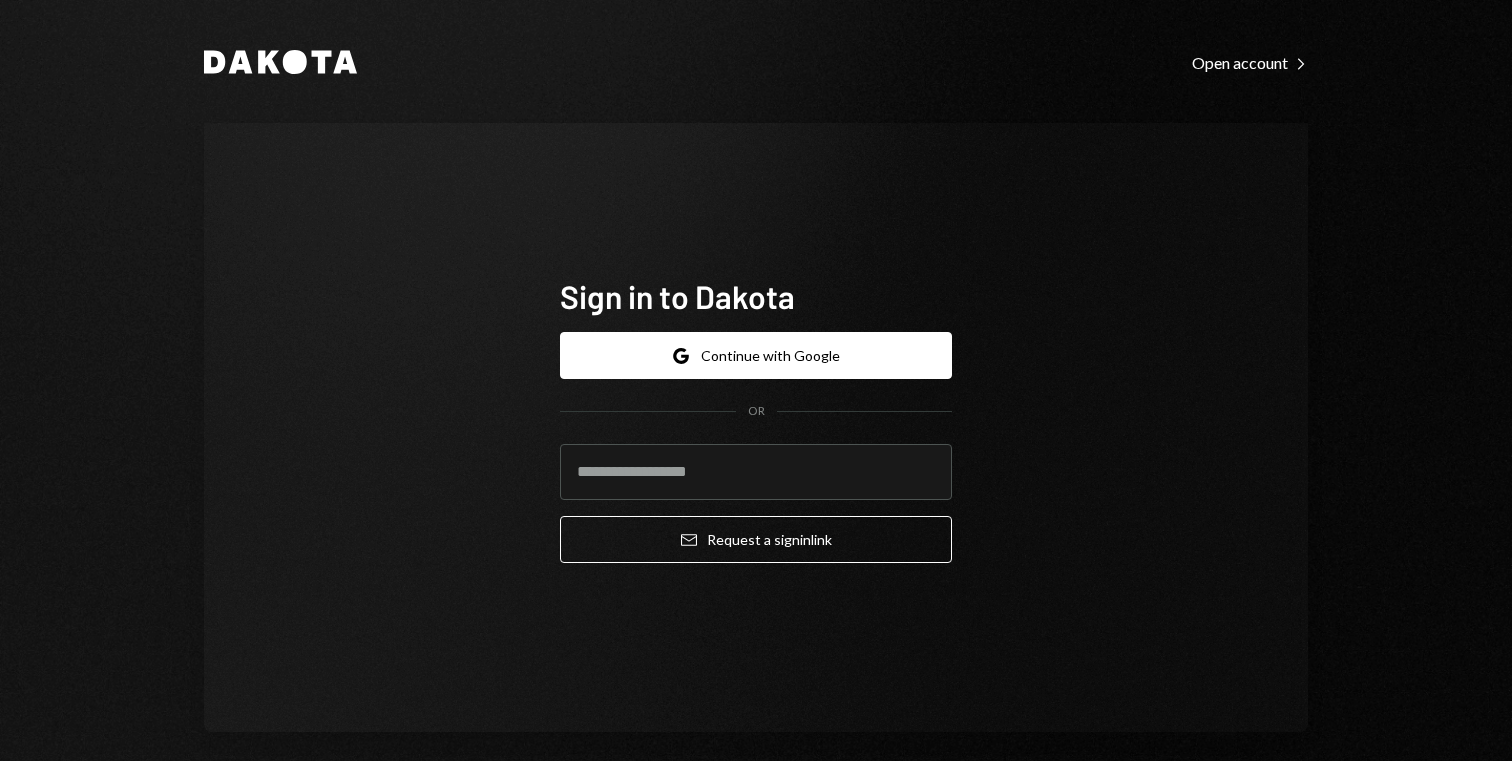 scroll, scrollTop: 0, scrollLeft: 0, axis: both 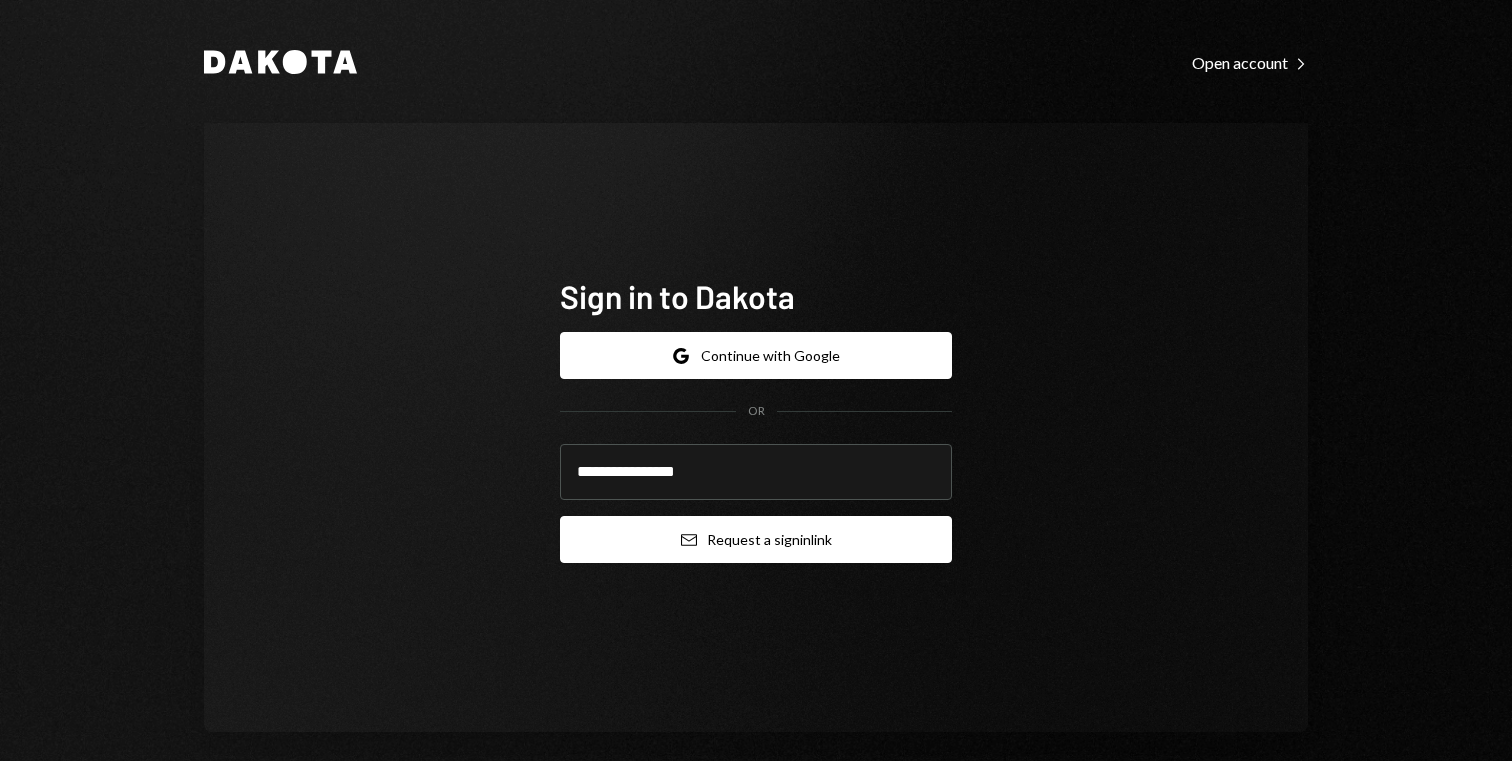 click on "Email Request a sign  in  link" at bounding box center (756, 539) 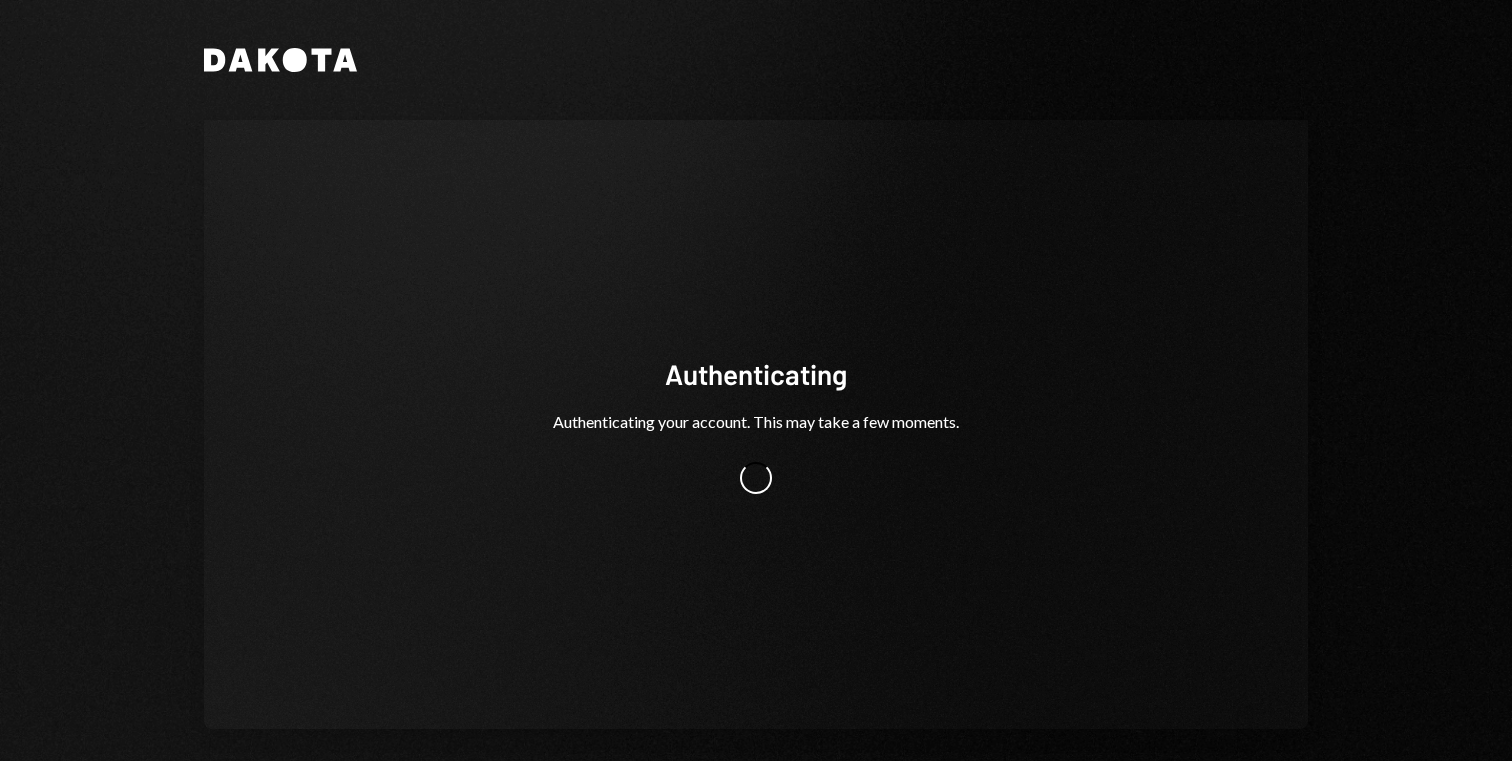 scroll, scrollTop: 0, scrollLeft: 0, axis: both 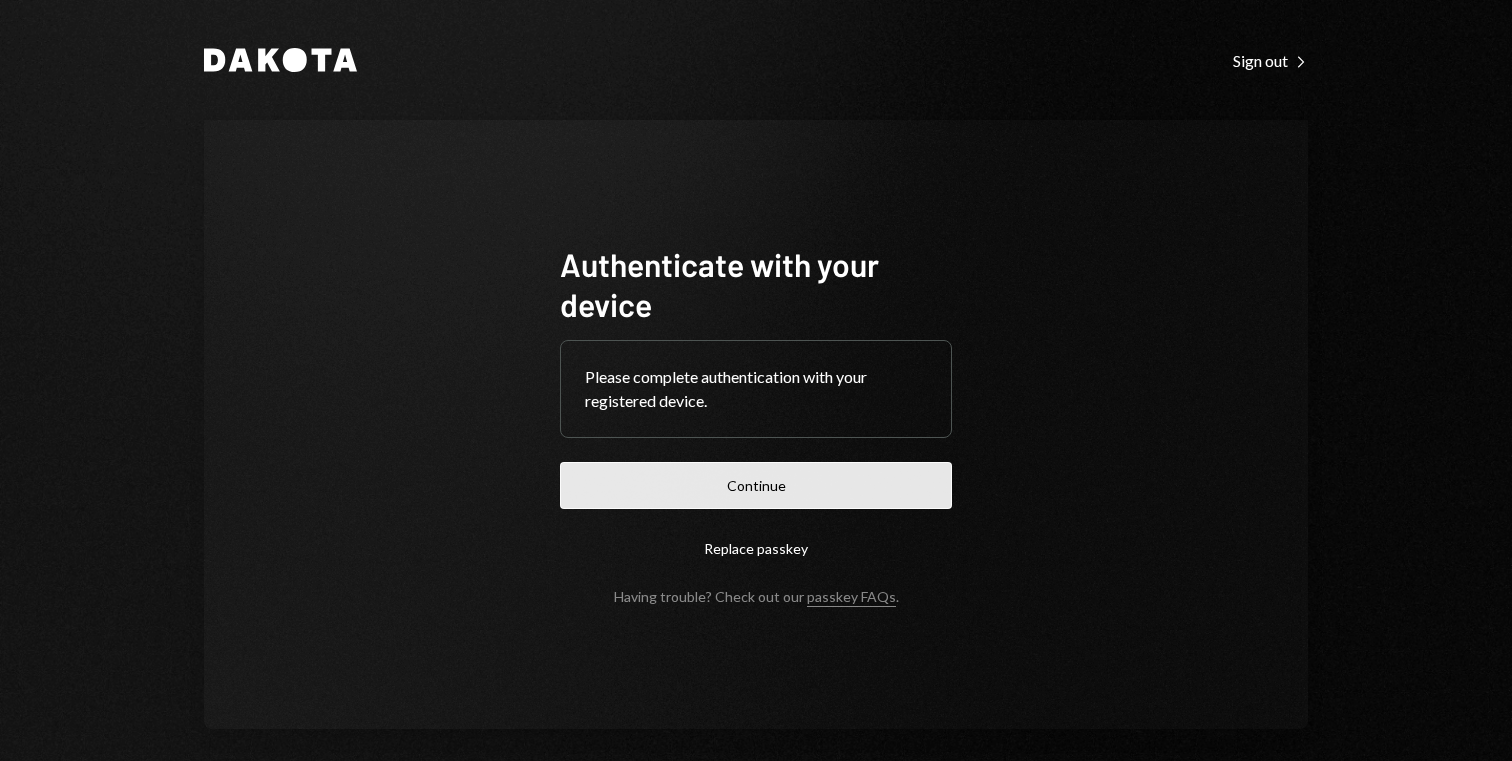 click on "Continue" at bounding box center [756, 485] 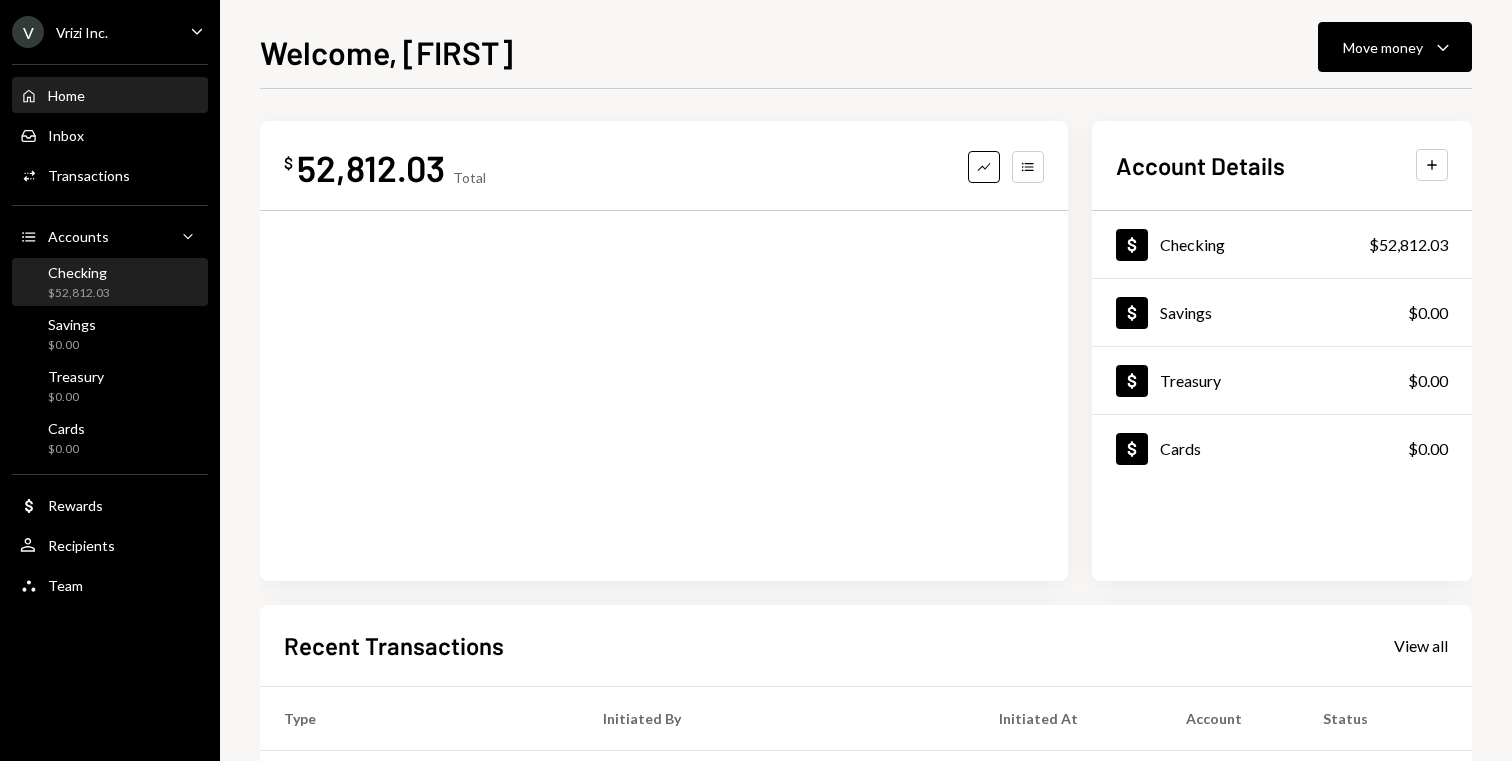 click on "Checking $52,812.03" at bounding box center (110, 283) 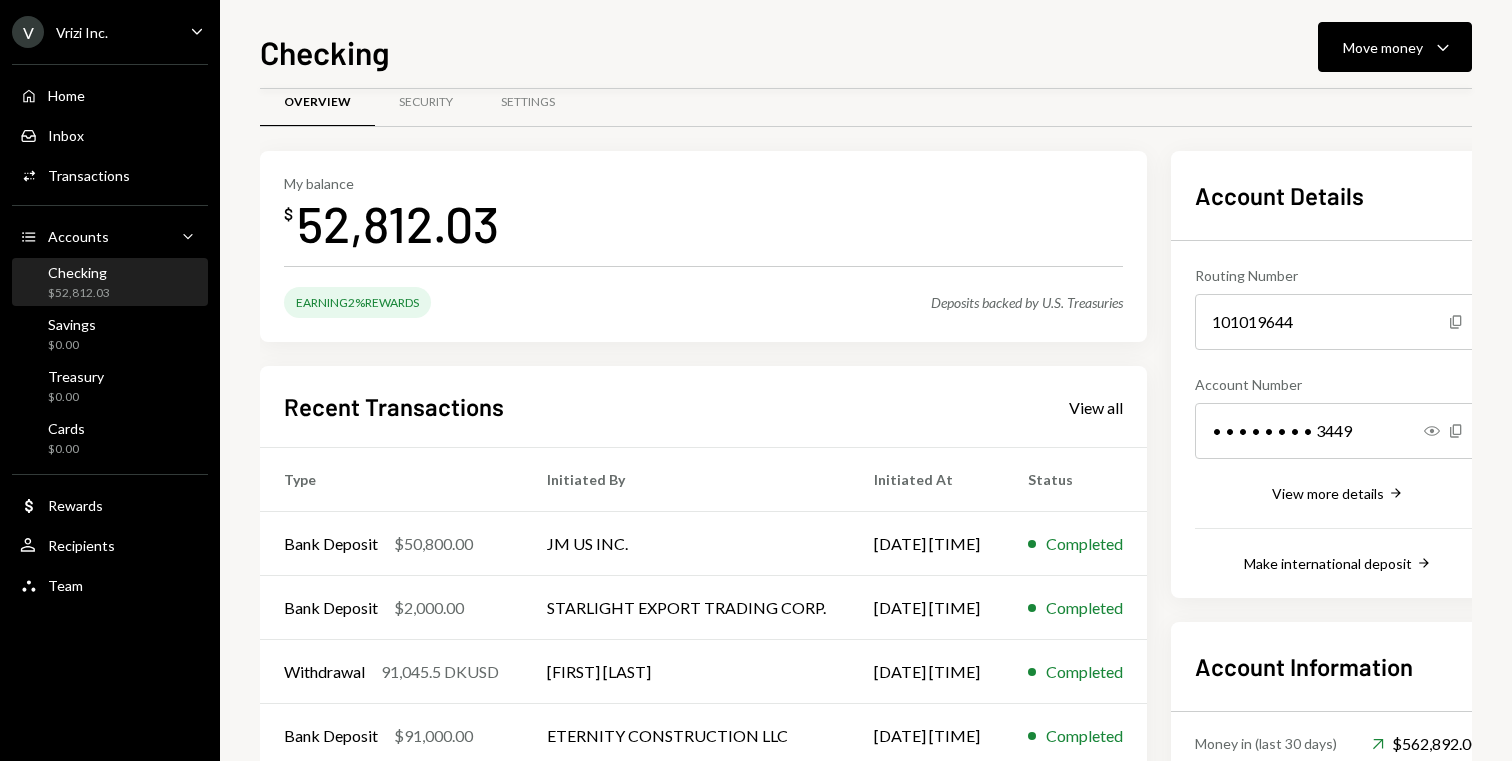 scroll, scrollTop: 0, scrollLeft: 0, axis: both 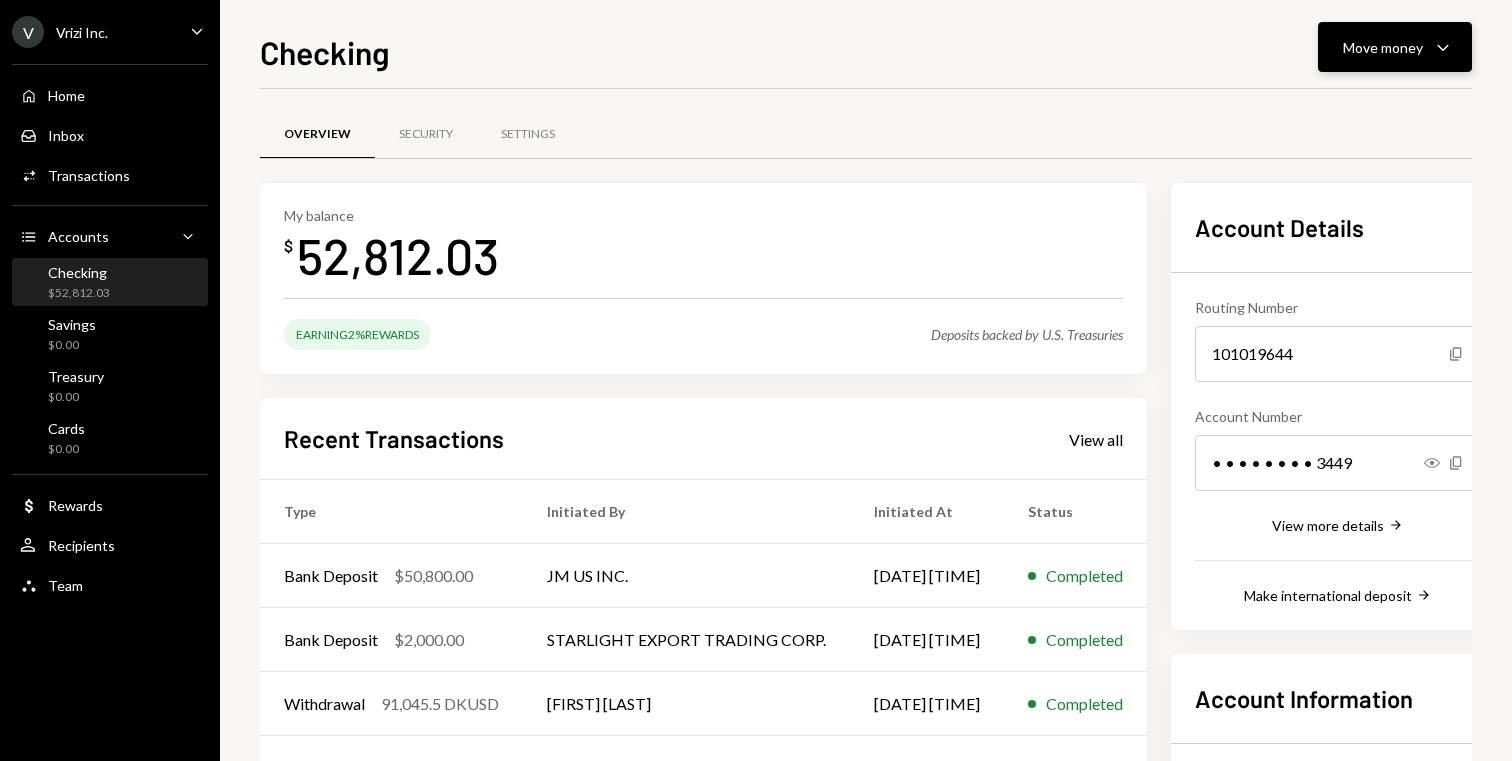 click on "Move money Caret Down" at bounding box center (1395, 47) 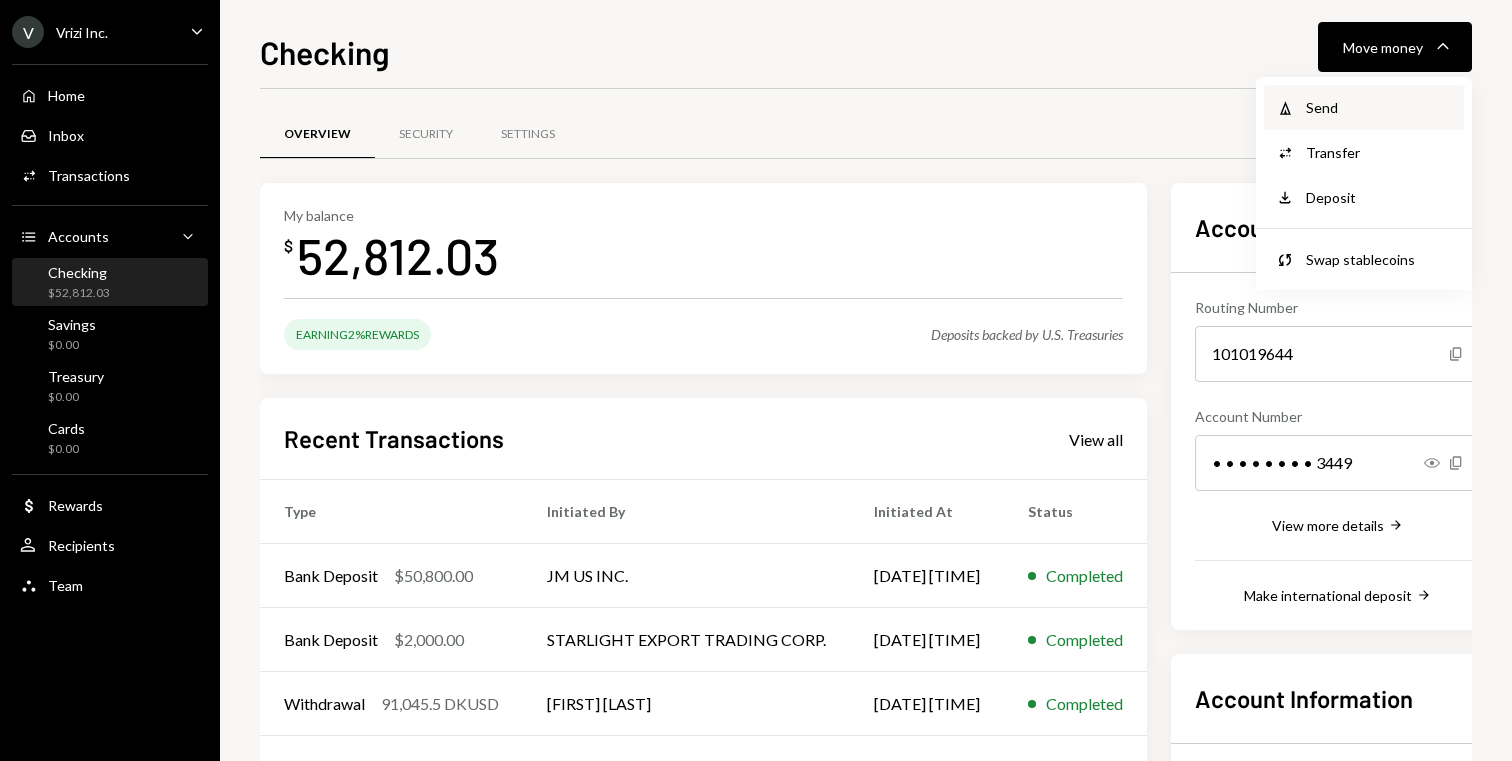 click on "Send" at bounding box center [1379, 107] 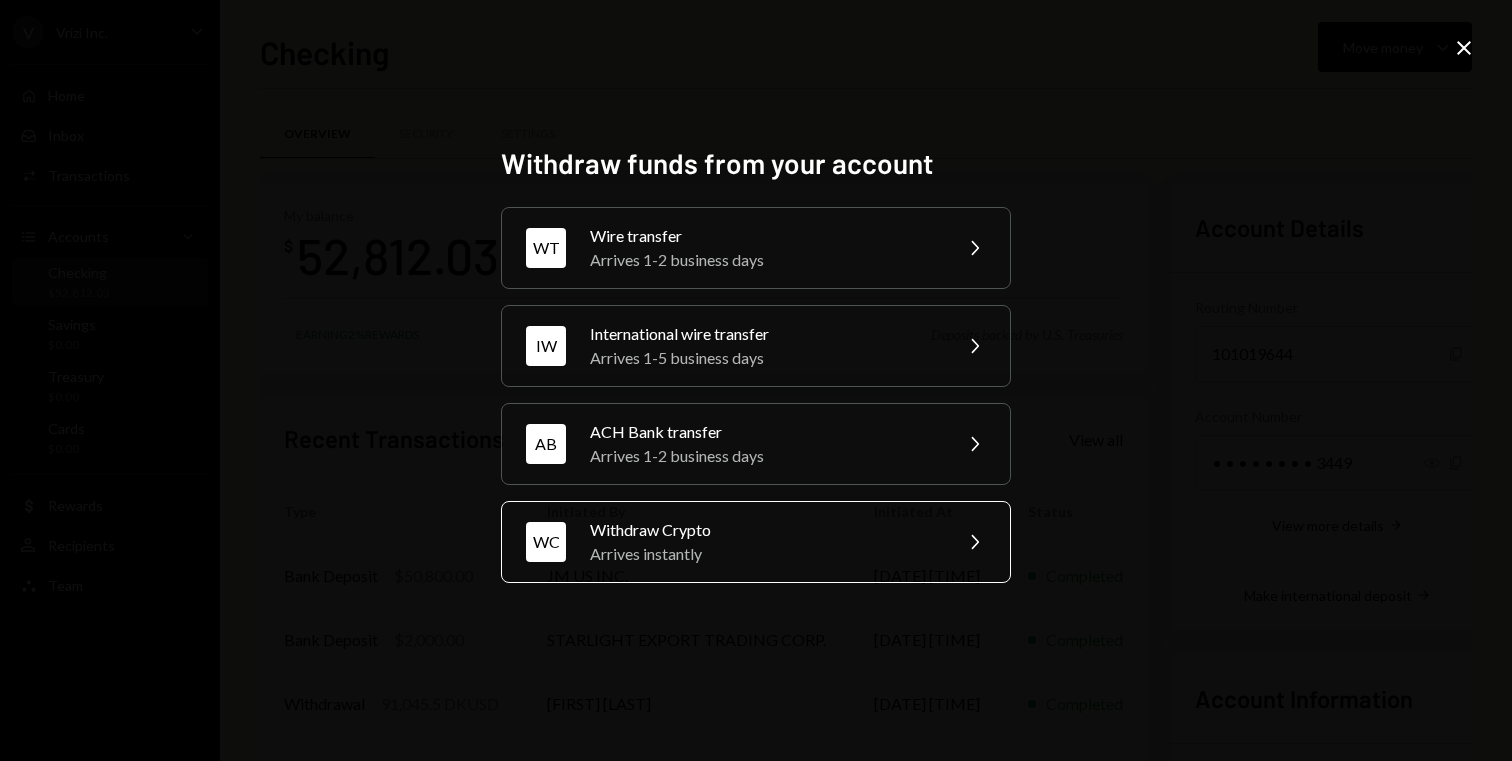 click on "Arrives instantly" at bounding box center [764, 554] 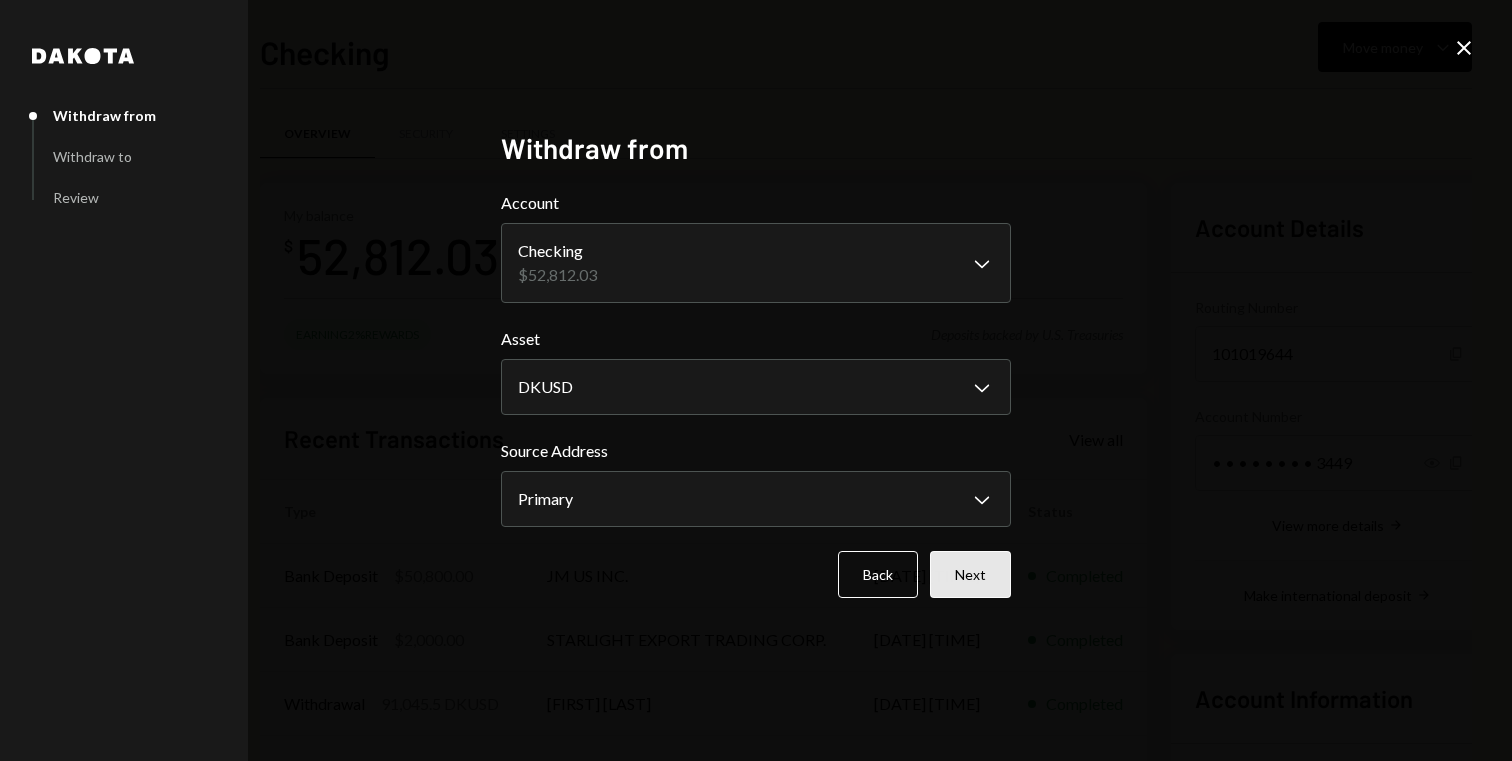 click on "Next" at bounding box center [970, 574] 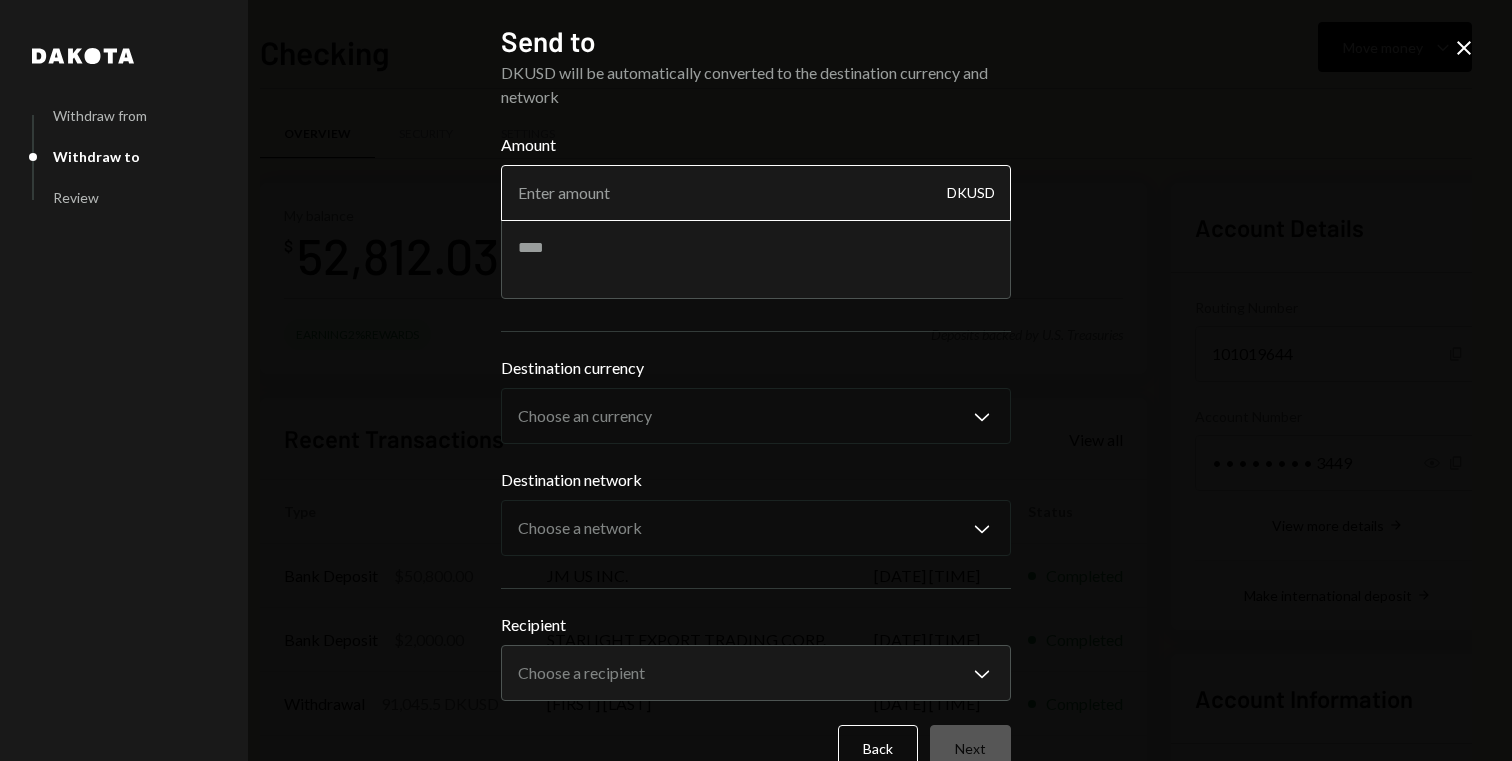 click on "Amount" at bounding box center [756, 193] 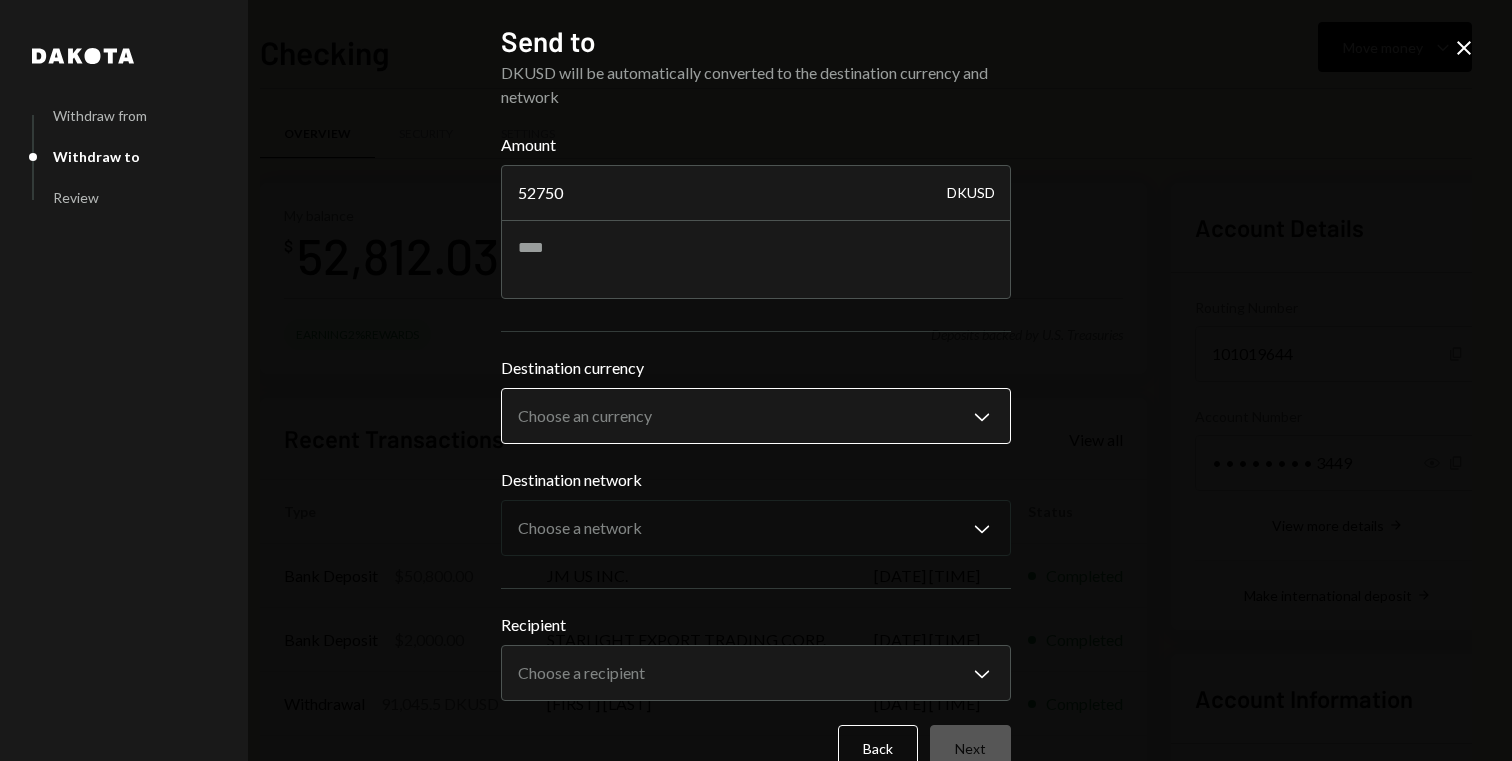 type on "52750" 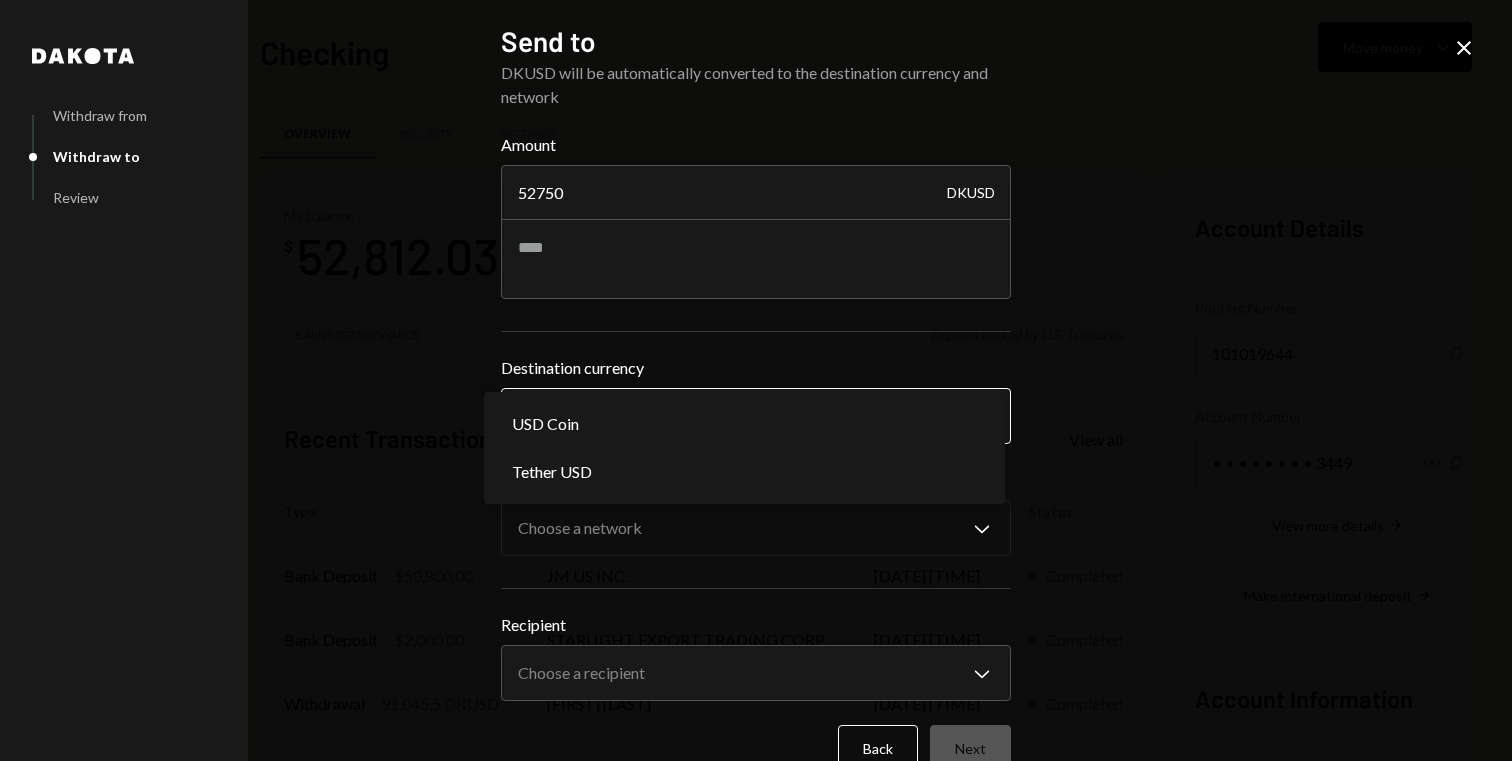 click on "V Vrizi Inc. Caret Down Home Home Inbox Inbox Activities Transactions Accounts Accounts Caret Down Checking $52,812.03 Savings $0.00 Treasury $0.00 Cards $0.00 Dollar Rewards User Recipients Team Team Checking Move money Caret Down Overview Security Settings My balance $ 52,812.03 Earning  2%  Rewards Deposits backed by U.S. Treasuries Recent Transactions View all Type Initiated By Initiated At Status Bank Deposit $50,800.00 JM US INC. [DATE] [TIME] Completed Bank Deposit $2,000.00 STARLIGHT EXPORT TRADING CORP. [DATE] [TIME] Completed Withdrawal 91,045.5  DKUSD [FIRST] [LAST] [DATE] [TIME] Completed Bank Deposit $91,000.00 ETERNITY CONSTRUCTION LLC [DATE] [TIME] Completed Withdrawal 76,438.2  DKUSD [FIRST] [LAST] [DATE] [TIME] Completed Account Details Routing Number 101019644 Copy Account Number • • • • • • • •  3449 Show Copy View more details Right Arrow Make international deposit Right Arrow Account Information Money in (last 30 days) Up Right Arrow $562,892.00 $510,224.97" at bounding box center (756, 380) 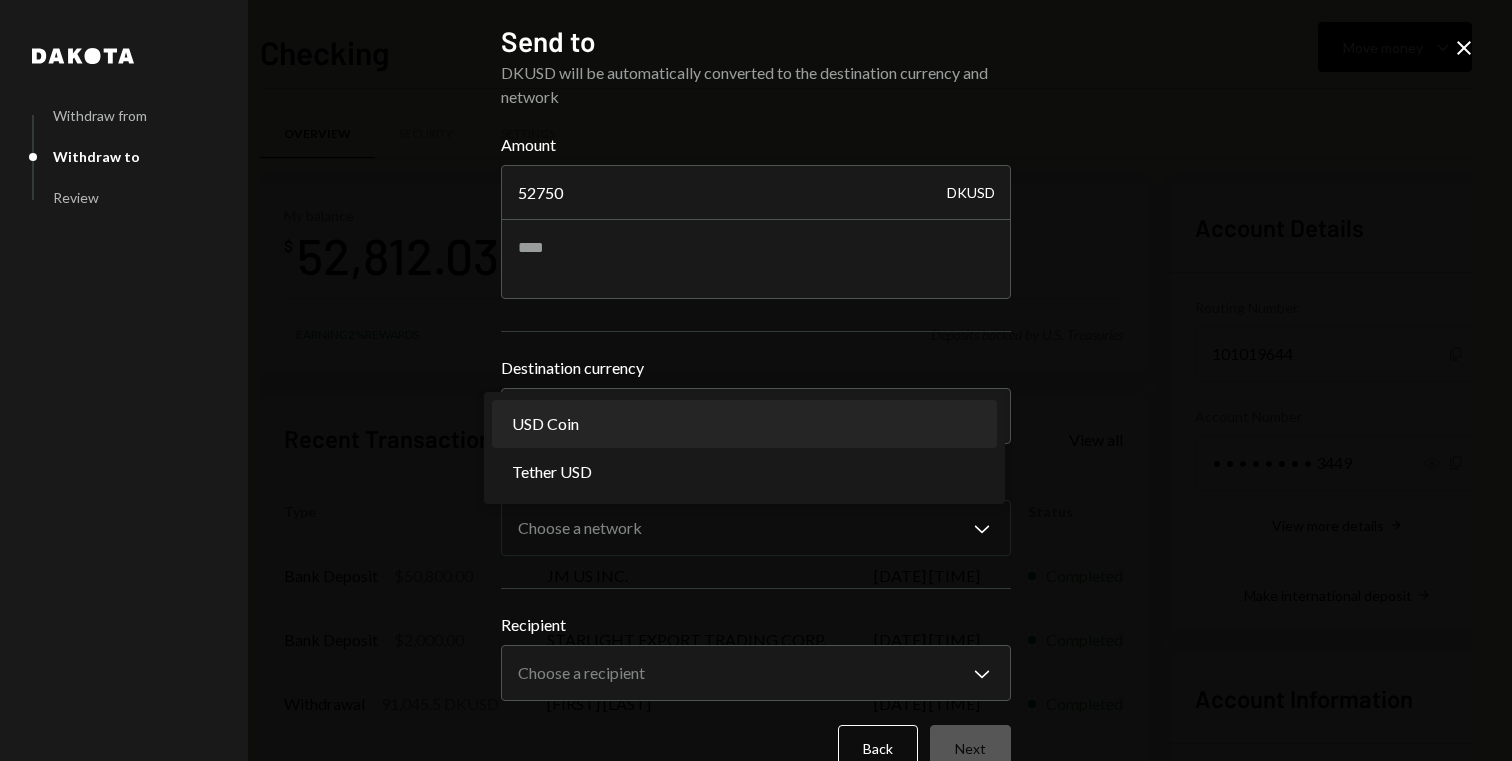 select on "****" 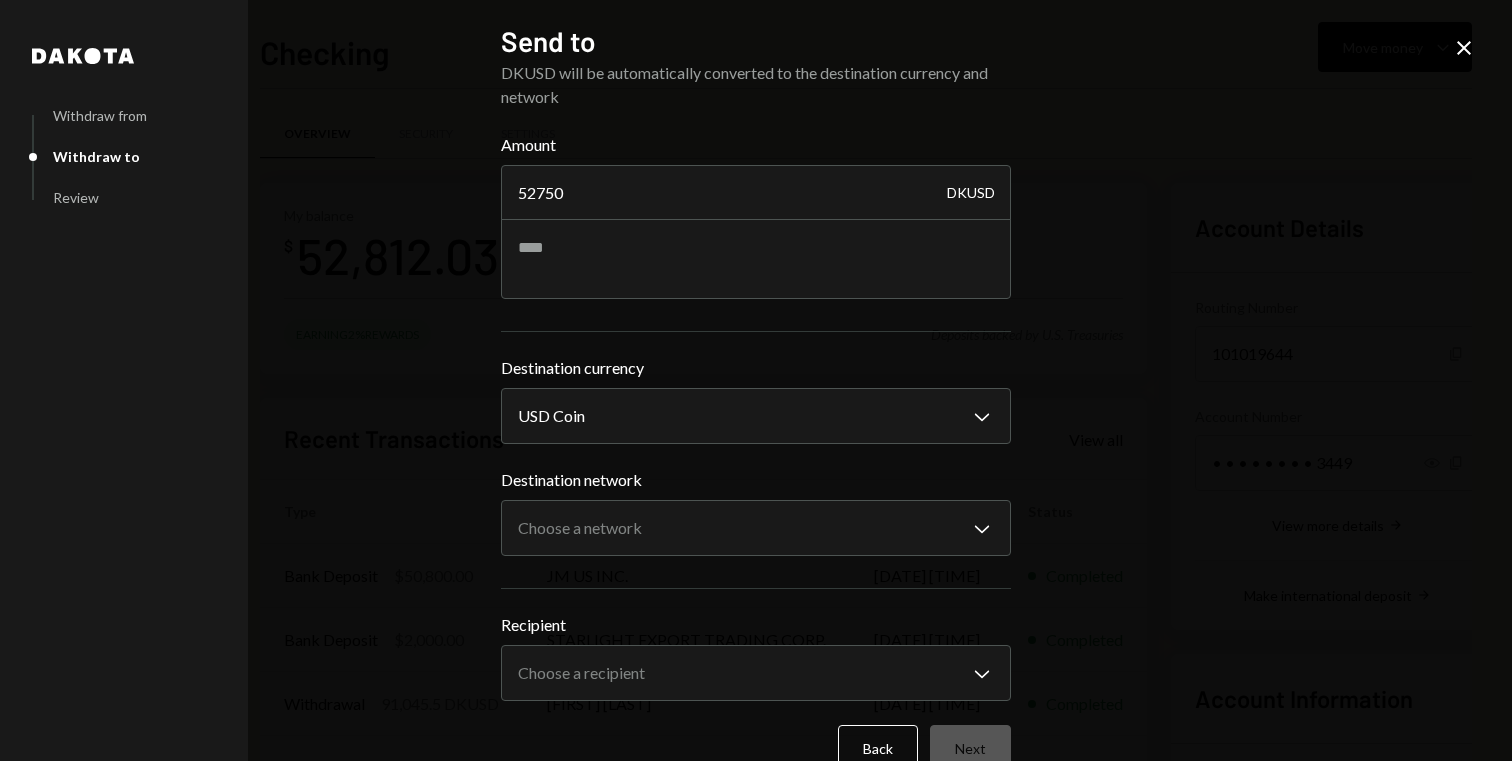 click on "Destination network Choose a network Chevron Down ****** ******** ******** ******* ******** **** *********" at bounding box center (756, 512) 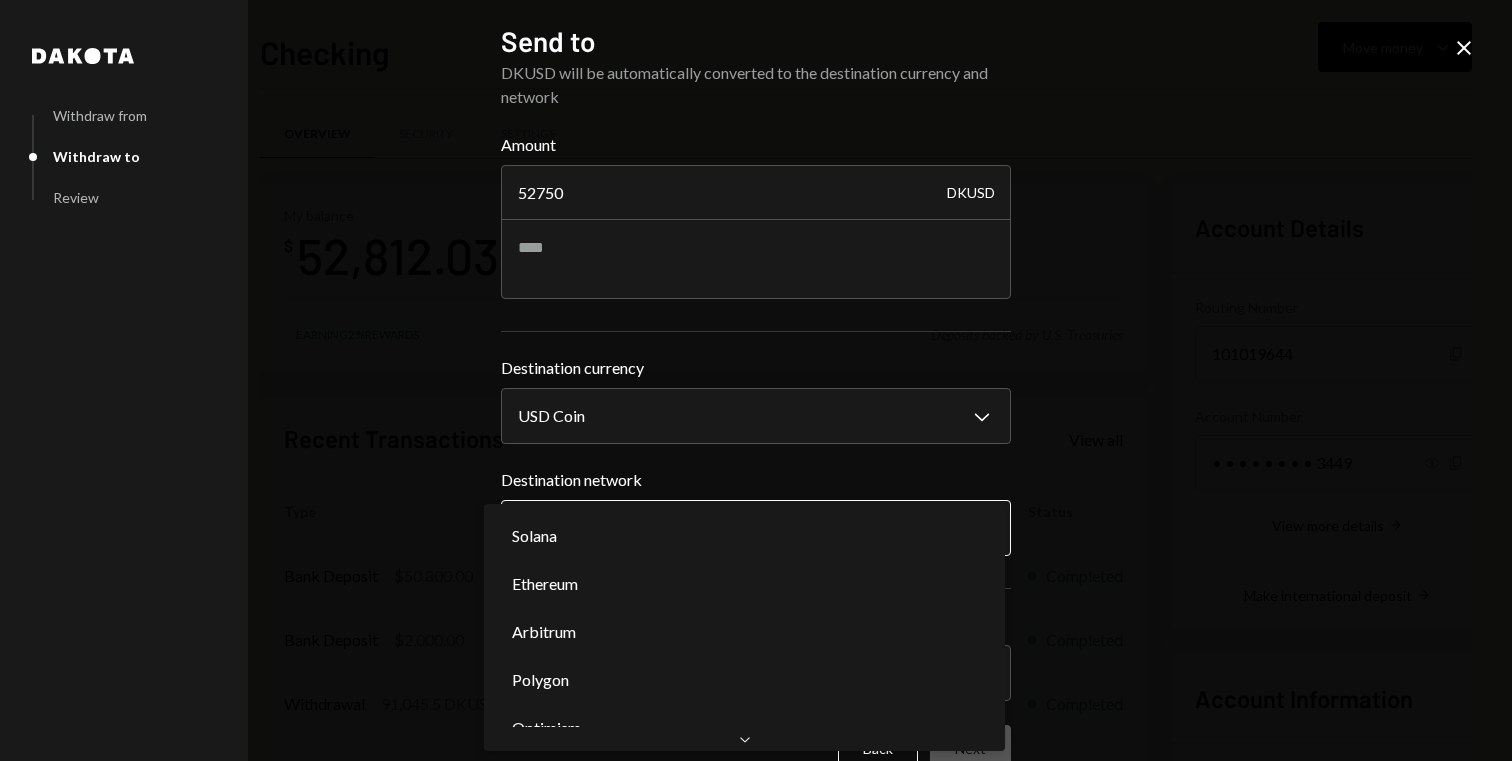 click on "V Vrizi Inc. Caret Down Home Home Inbox Inbox Activities Transactions Accounts Accounts Caret Down Checking $52,812.03 Savings $0.00 Treasury $0.00 Cards $0.00 Dollar Rewards User Recipients Team Team Checking Move money Caret Down Overview Security Settings My balance $ 52,812.03 Earning  2%  Rewards Deposits backed by U.S. Treasuries Recent Transactions View all Type Initiated By Initiated At Status Bank Deposit $50,800.00 JM US INC. [DATE] [TIME] Completed Bank Deposit $2,000.00 STARLIGHT EXPORT TRADING CORP. [DATE] [TIME] Completed Withdrawal 91,045.5  DKUSD [FIRST] [LAST] [DATE] [TIME] Completed Bank Deposit $91,000.00 ETERNITY CONSTRUCTION LLC [DATE] [TIME] Completed Withdrawal 76,438.2  DKUSD [FIRST] [LAST] [DATE] [TIME] Completed Account Details Routing Number 101019644 Copy Account Number • • • • • • • •  3449 Show Copy View more details Right Arrow Make international deposit Right Arrow Account Information Money in (last 30 days) Up Right Arrow $562,892.00 $510,224.97" at bounding box center [756, 380] 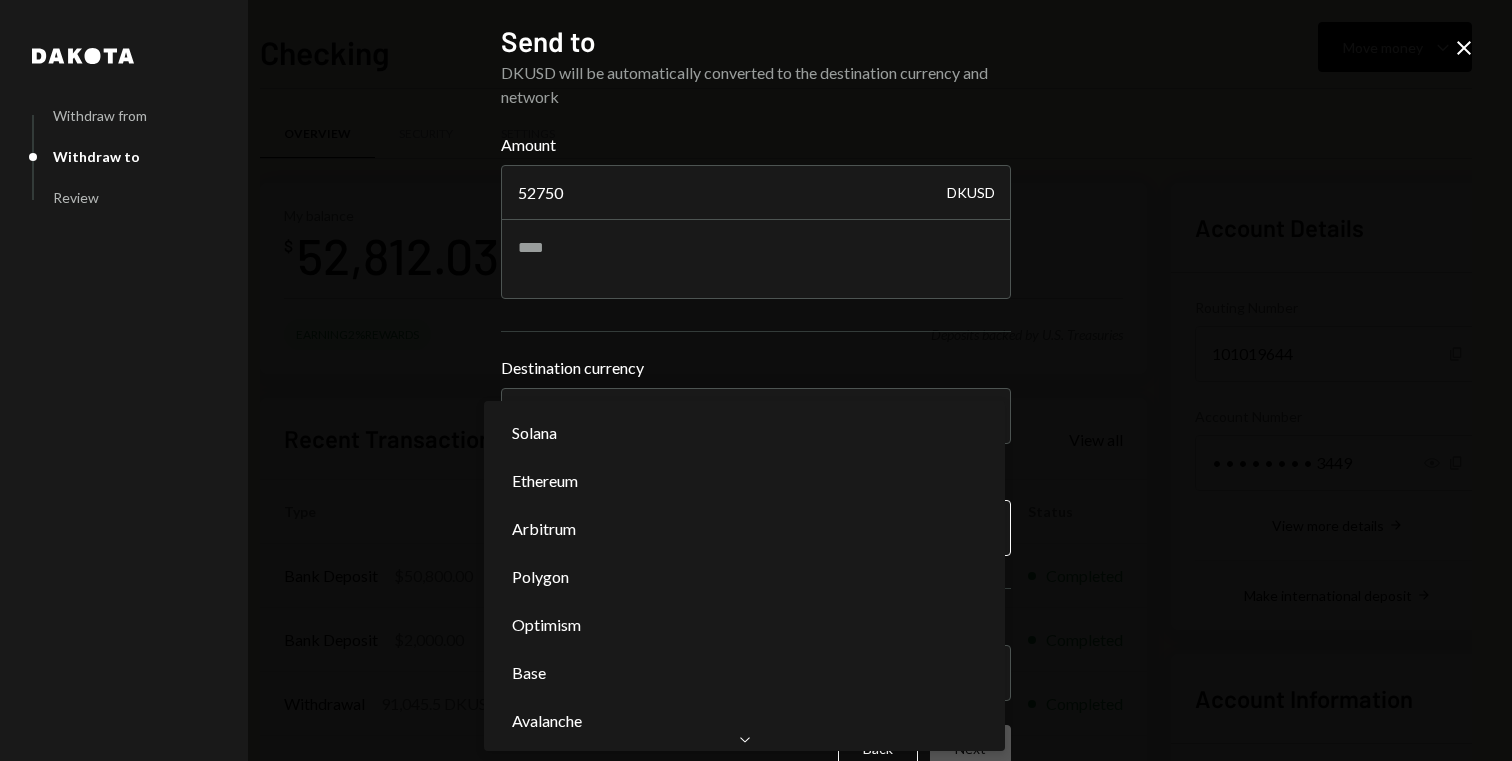 scroll, scrollTop: 0, scrollLeft: 0, axis: both 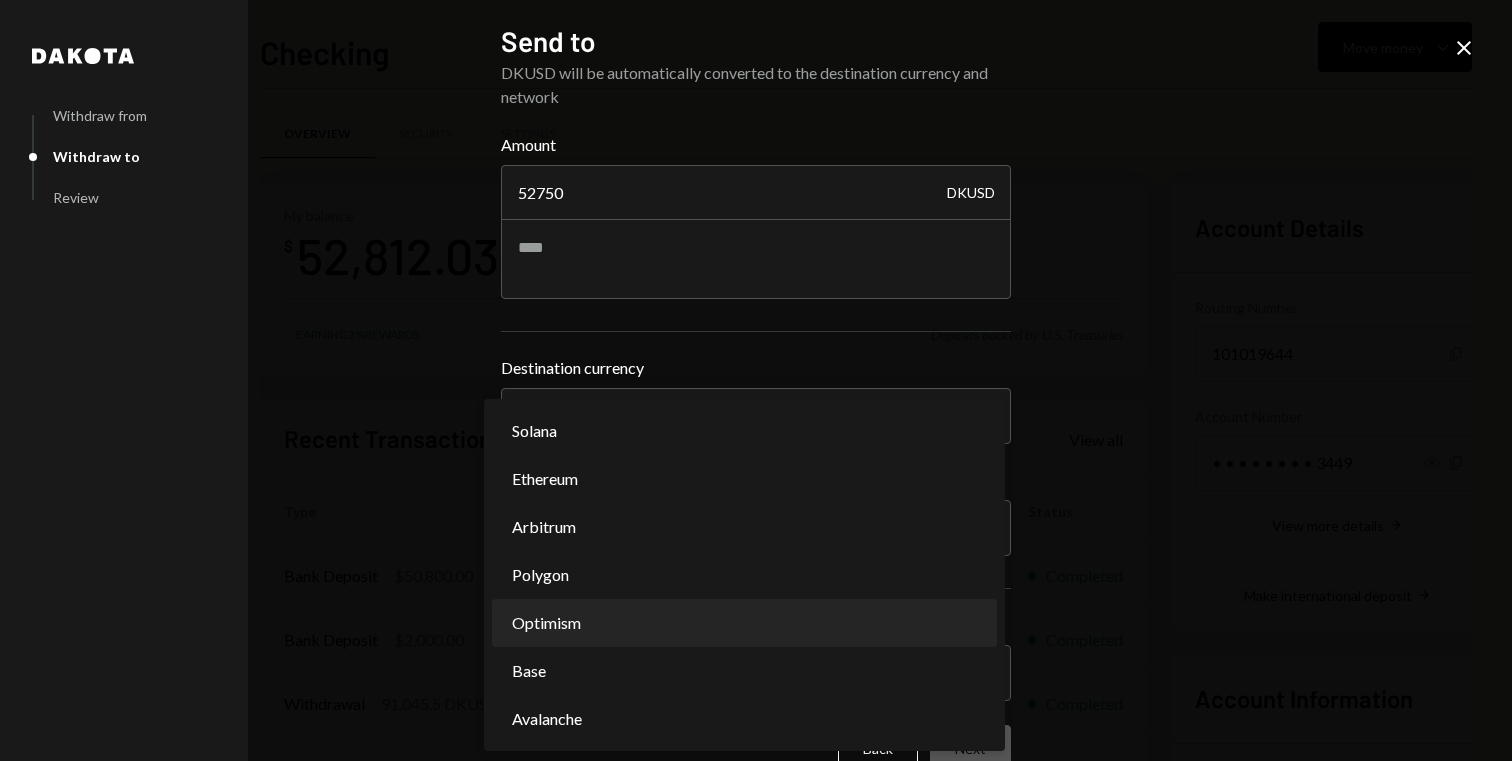 select on "**********" 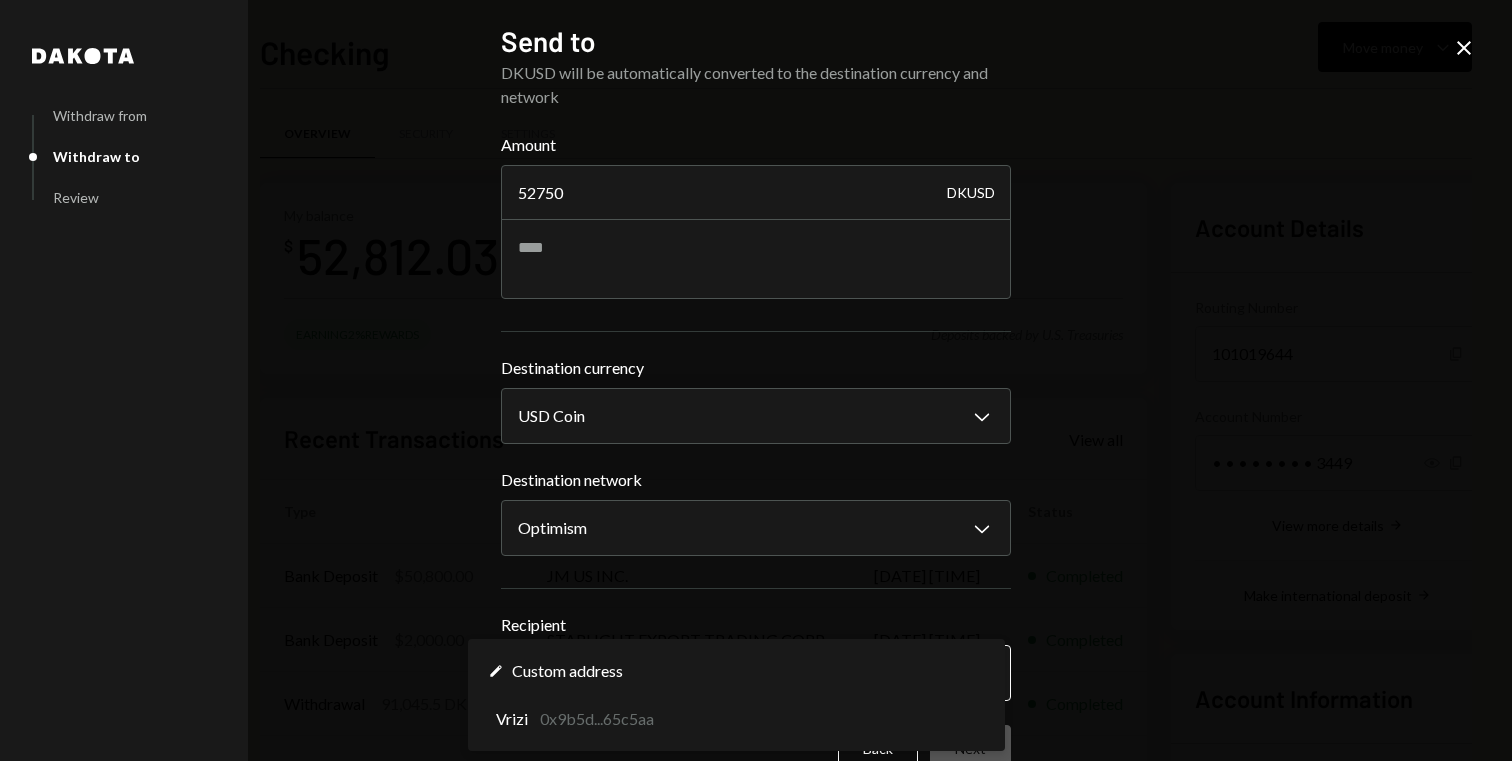 click on "V Vrizi Inc. Caret Down Home Home Inbox Inbox Activities Transactions Accounts Accounts Caret Down Checking $52,812.03 Savings $0.00 Treasury $0.00 Cards $0.00 Dollar Rewards User Recipients Team Team Checking Move money Caret Down Overview Security Settings My balance $ 52,812.03 Earning  2%  Rewards Deposits backed by U.S. Treasuries Recent Transactions View all Type Initiated By Initiated At Status Bank Deposit $50,800.00 JM US INC. [DATE] [TIME] Completed Bank Deposit $2,000.00 STARLIGHT EXPORT TRADING CORP. [DATE] [TIME] Completed Withdrawal 91,045.5  DKUSD [FIRST] [LAST] [DATE] [TIME] Completed Bank Deposit $91,000.00 ETERNITY CONSTRUCTION LLC [DATE] [TIME] Completed Withdrawal 76,438.2  DKUSD [FIRST] [LAST] [DATE] [TIME] Completed Account Details Routing Number 101019644 Copy Account Number • • • • • • • •  3449 Show Copy View more details Right Arrow Make international deposit Right Arrow Account Information Money in (last 30 days) Up Right Arrow $562,892.00 $510,224.97" at bounding box center (756, 380) 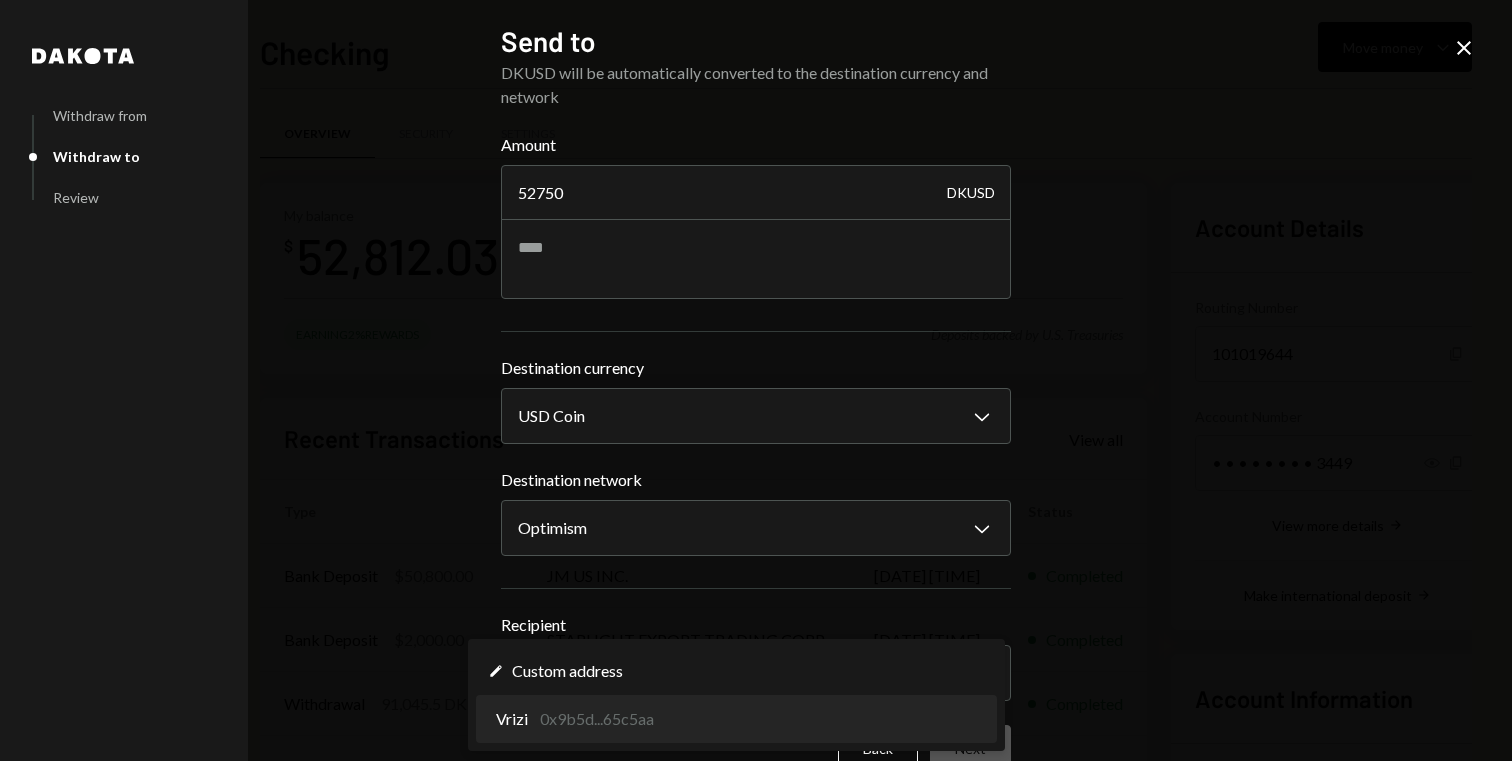 select on "**********" 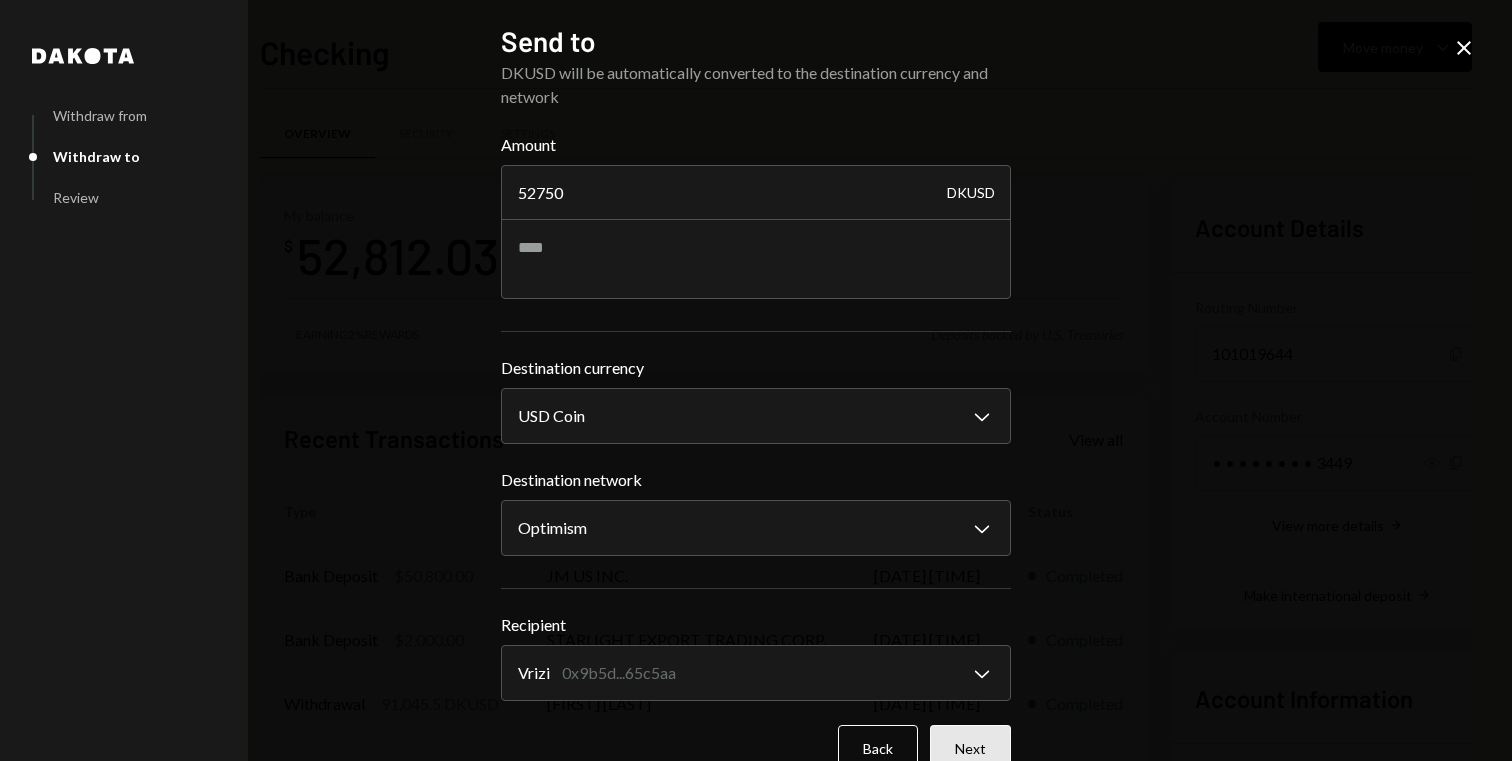 click on "Next" at bounding box center [970, 748] 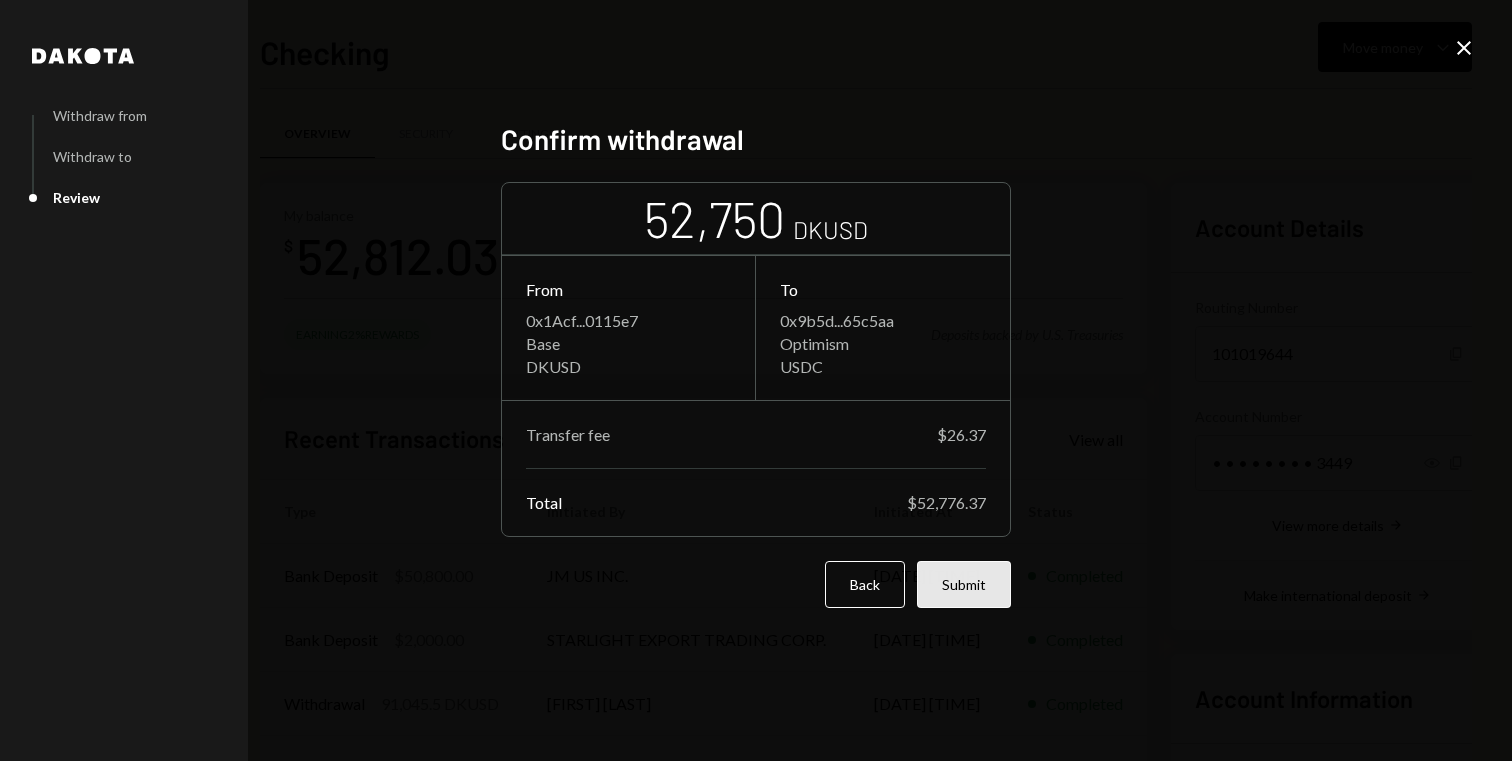 click on "Submit" at bounding box center [964, 584] 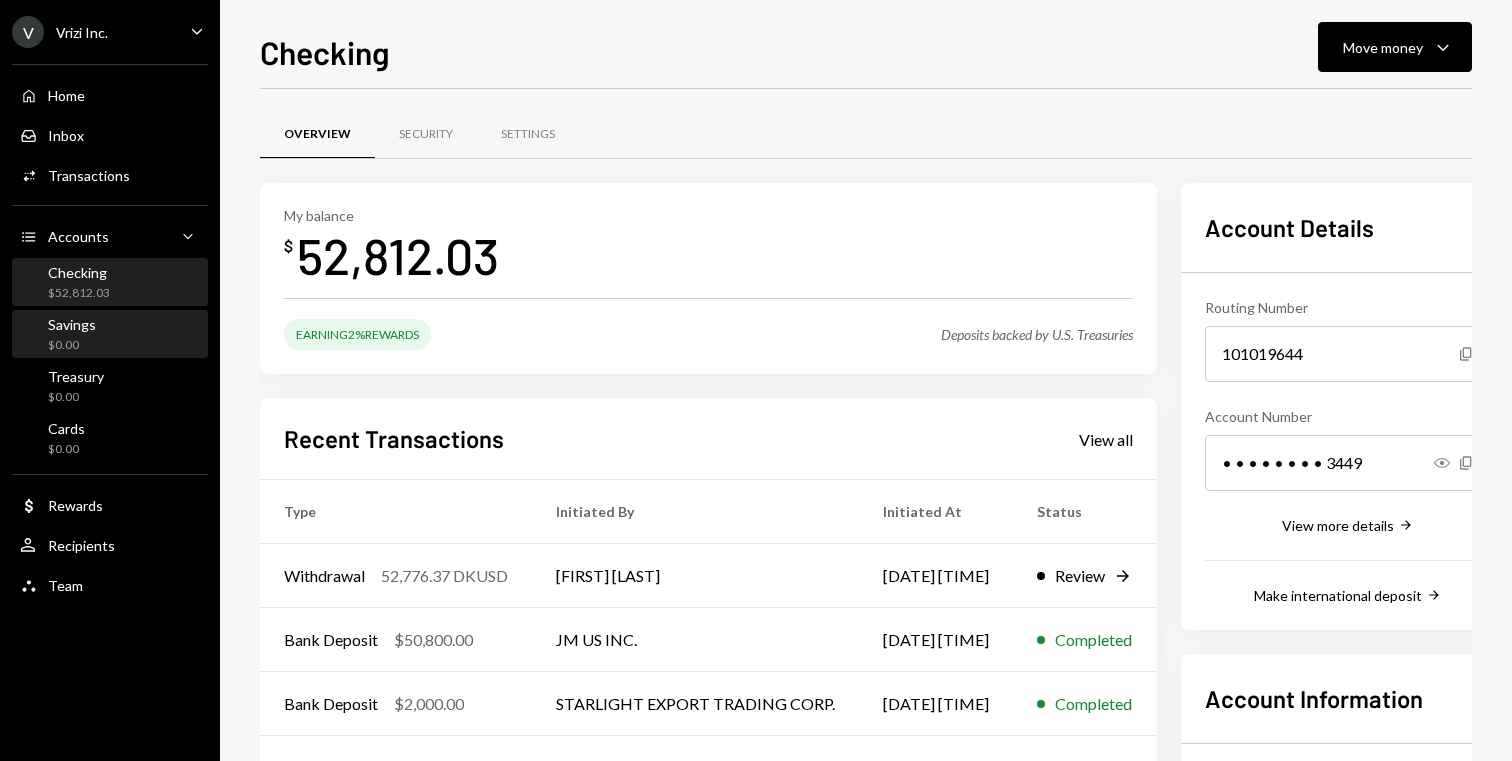 click on "Savings $0.00" at bounding box center [110, 335] 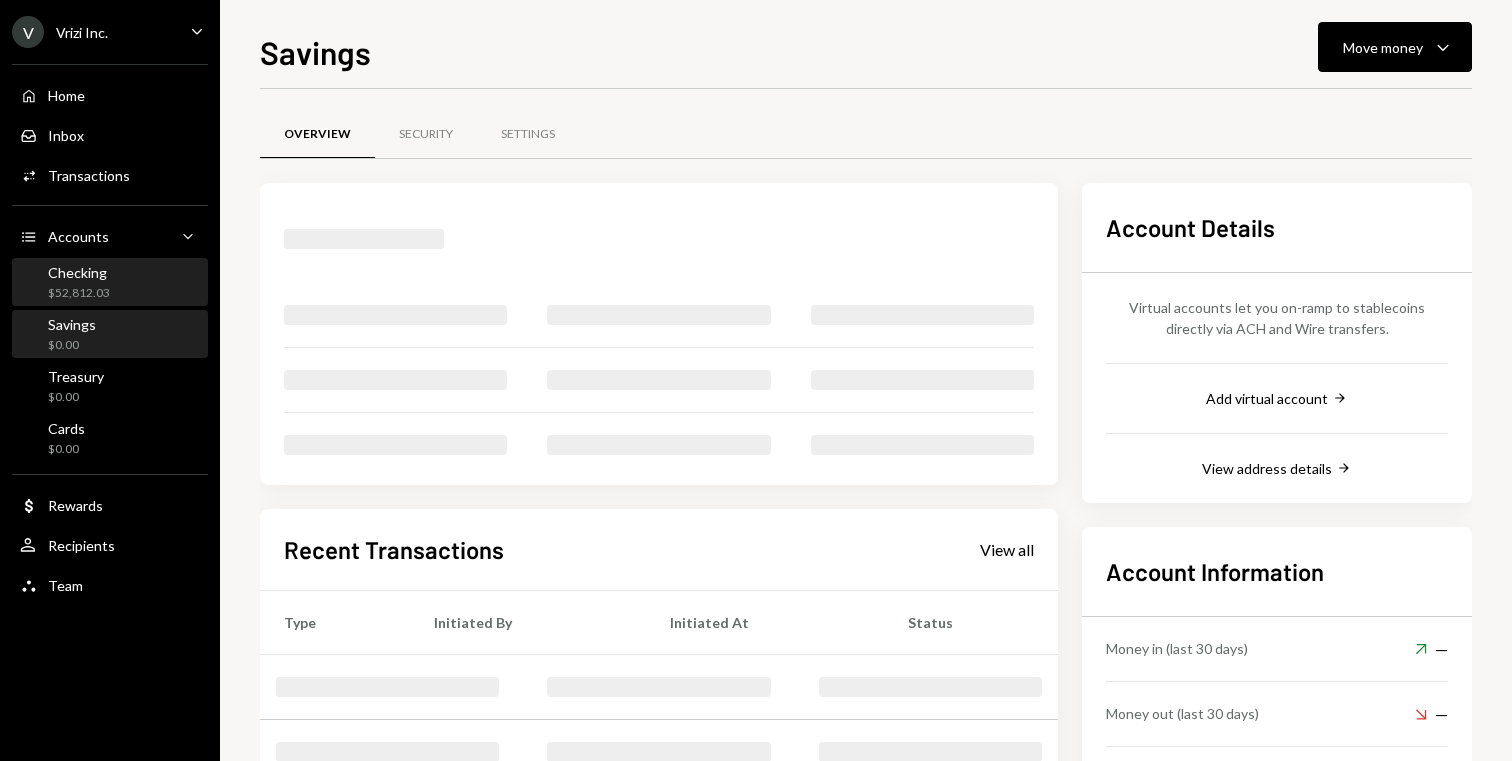 click on "Checking $52,812.03" at bounding box center [110, 283] 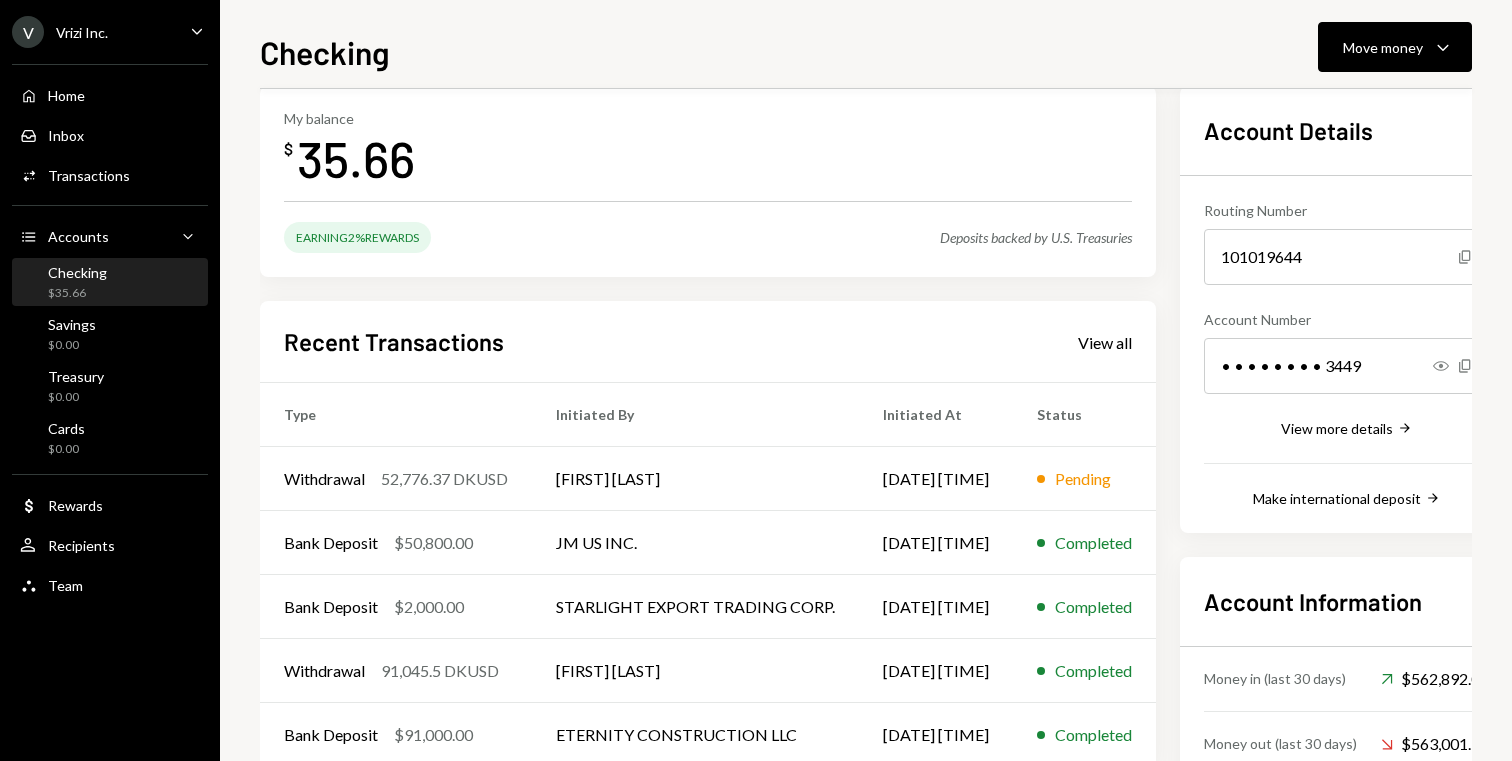 scroll, scrollTop: 100, scrollLeft: 0, axis: vertical 